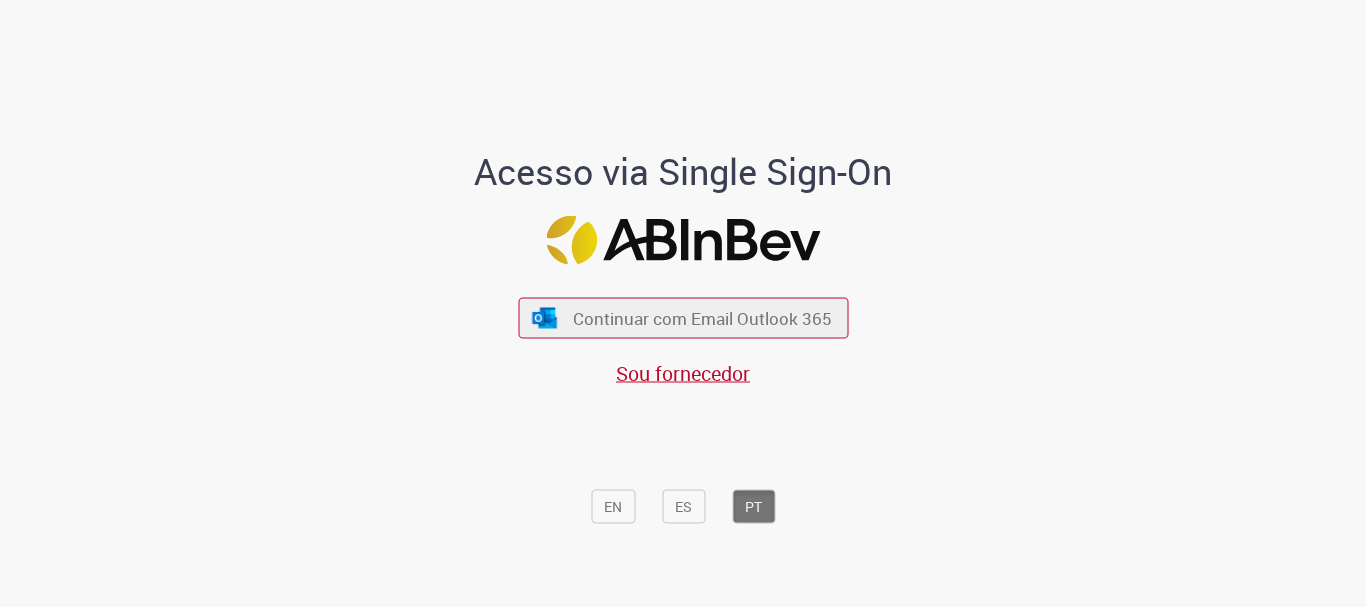 scroll, scrollTop: 0, scrollLeft: 0, axis: both 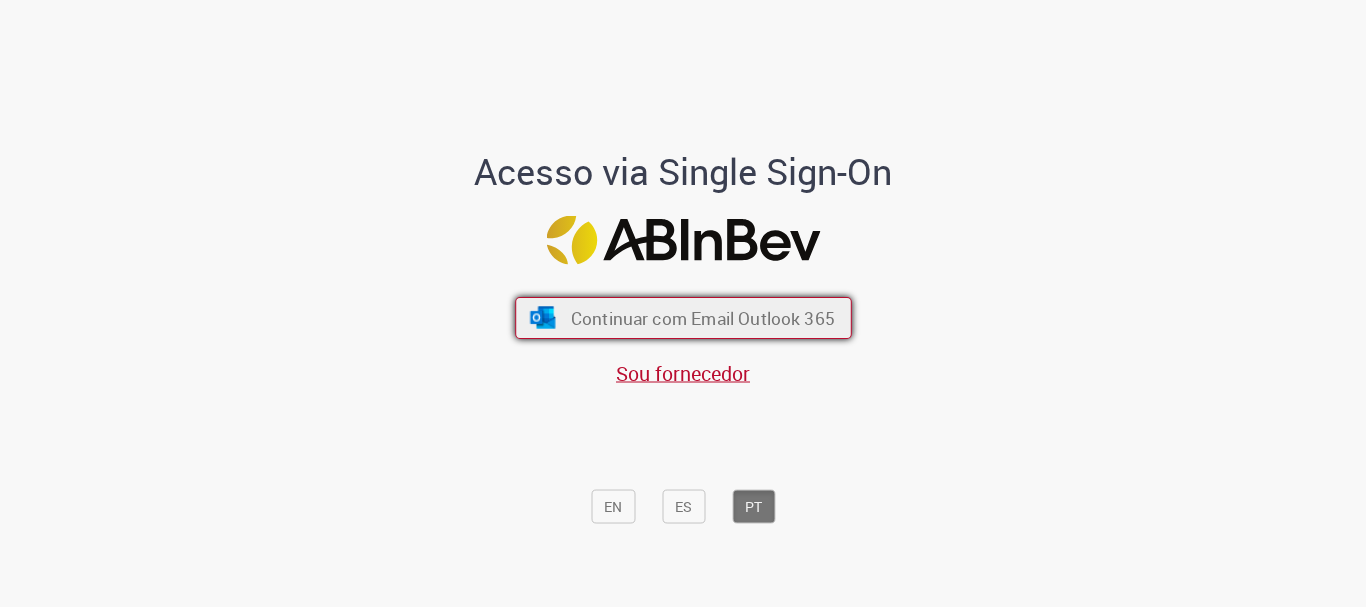 click on "Continuar com Email Outlook 365" at bounding box center [702, 318] 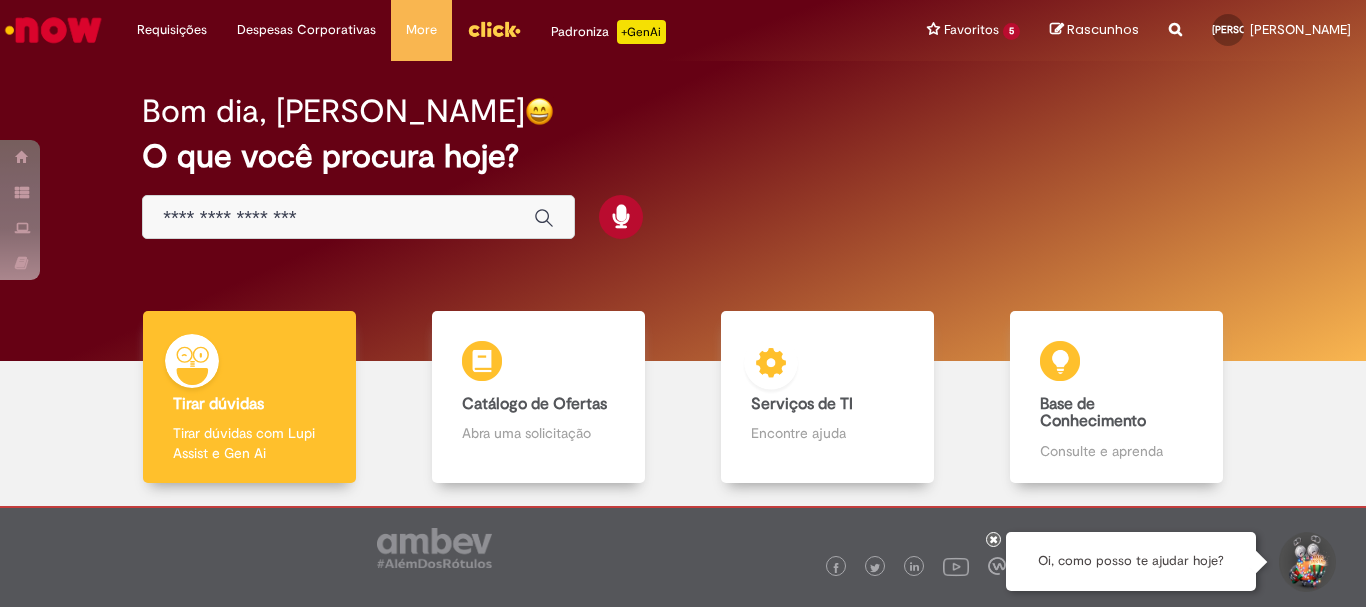 scroll, scrollTop: 0, scrollLeft: 0, axis: both 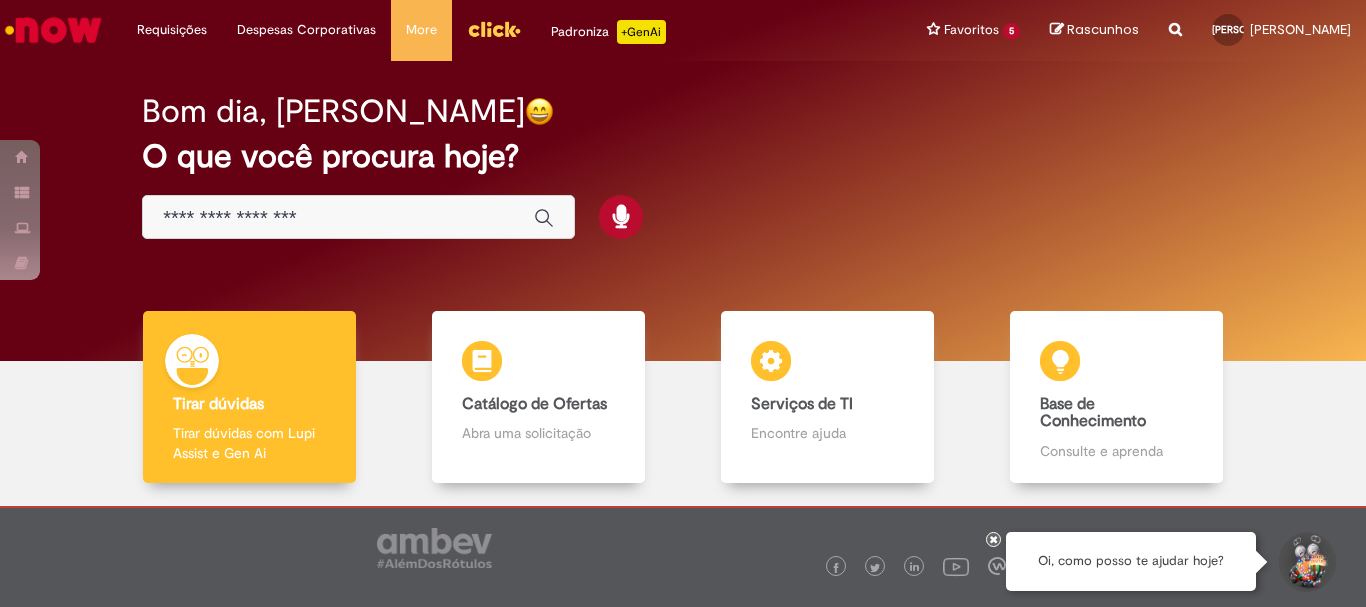 click at bounding box center (358, 217) 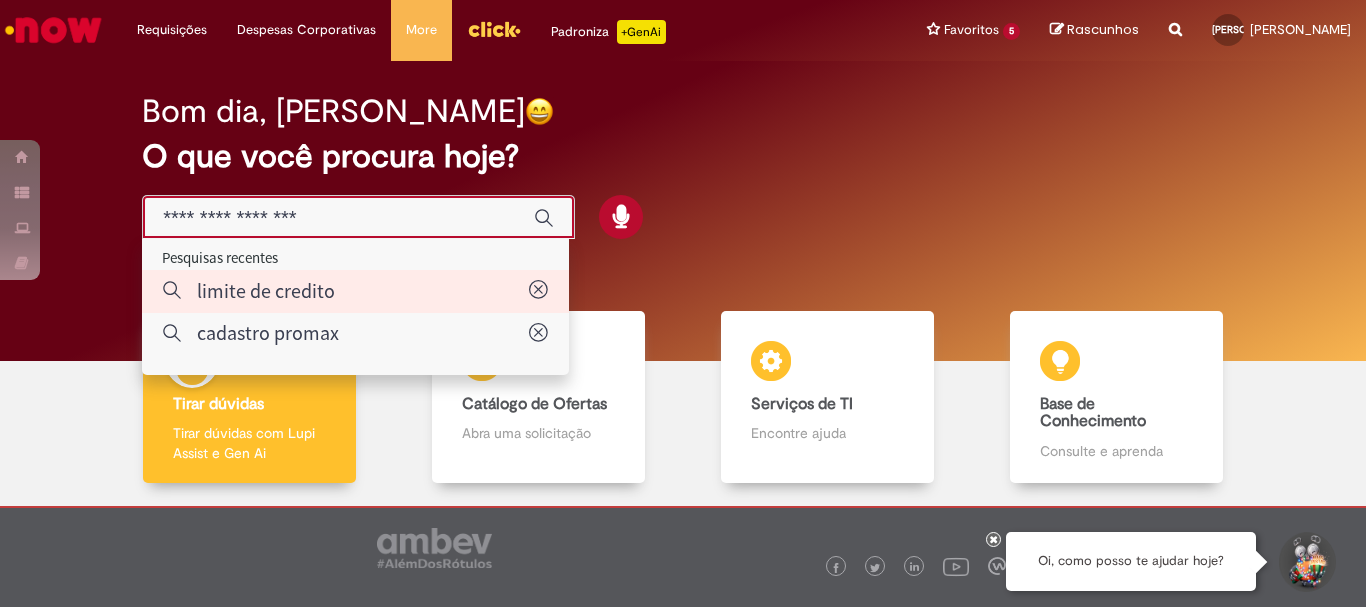 type on "**********" 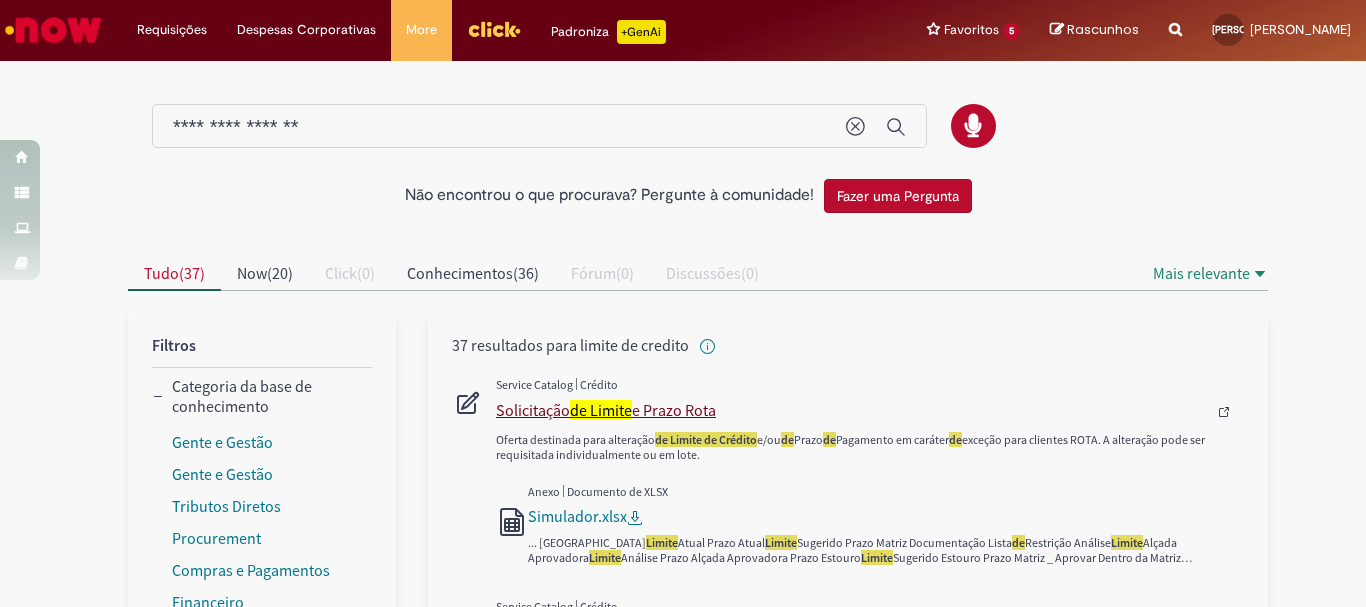 click on "Solicitação  de Limite  e Prazo Rota" at bounding box center (851, 410) 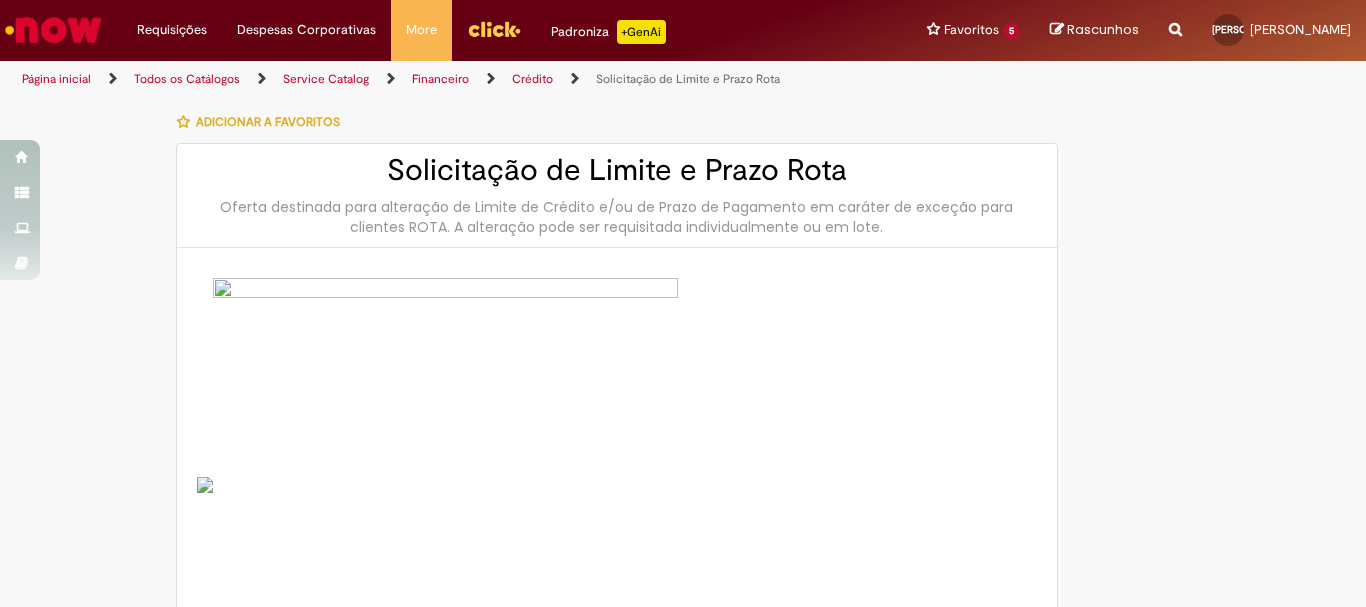 type on "********" 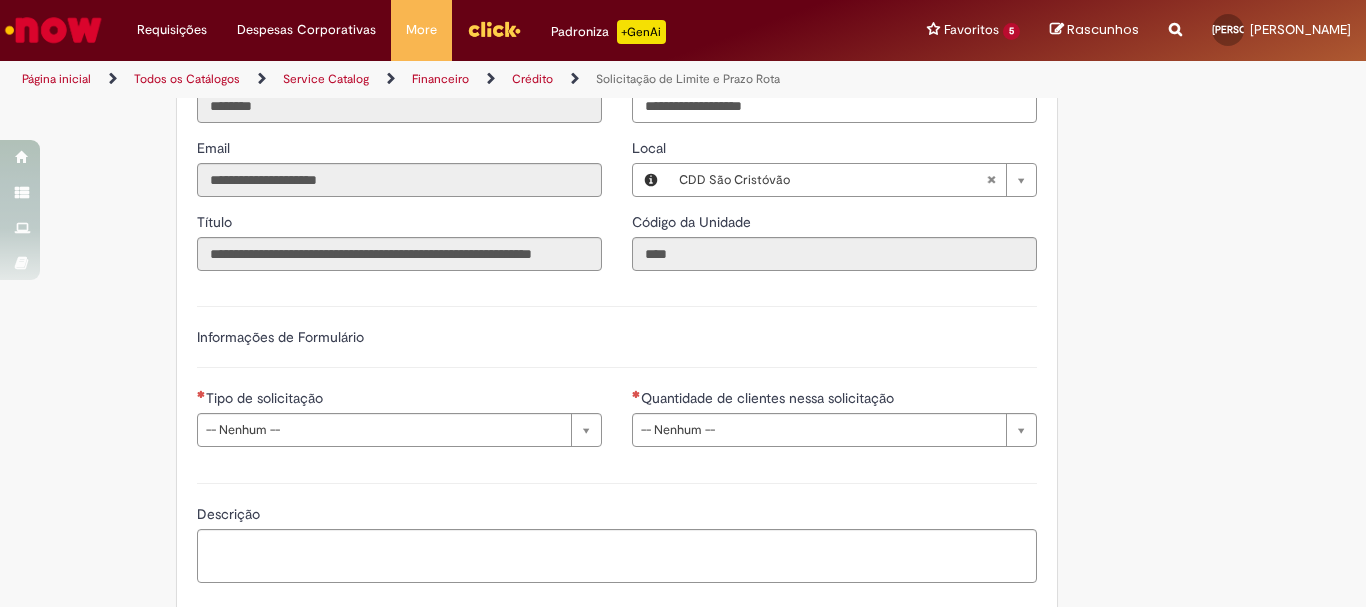 scroll, scrollTop: 900, scrollLeft: 0, axis: vertical 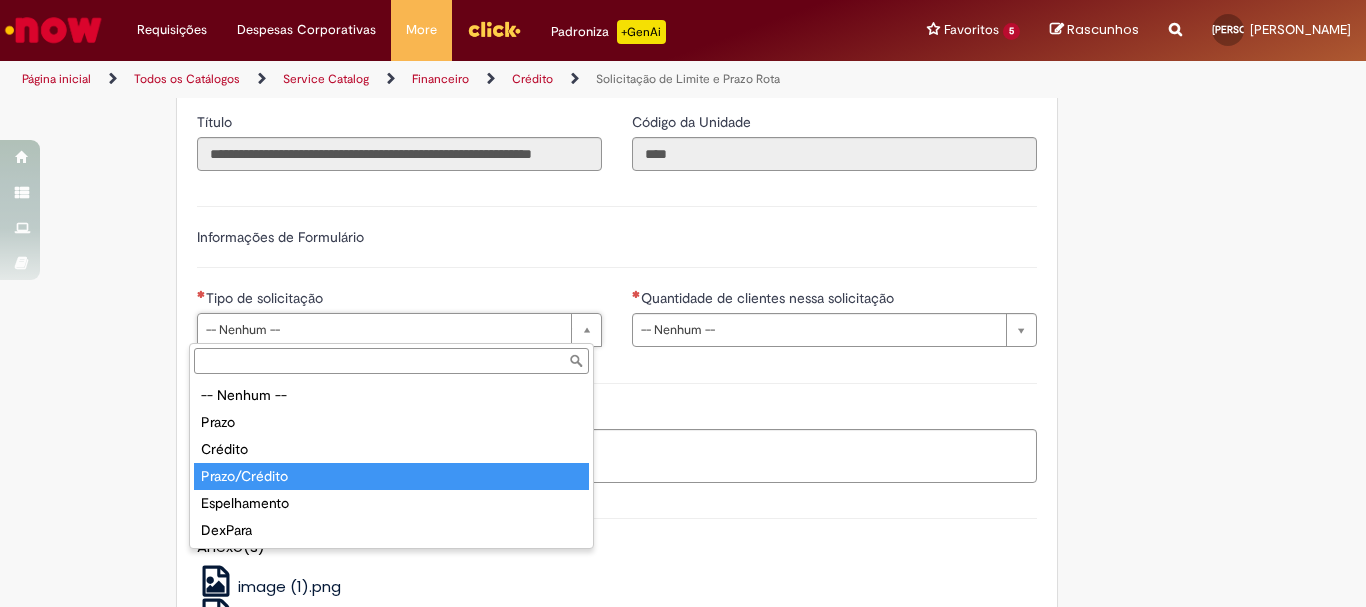 type on "**********" 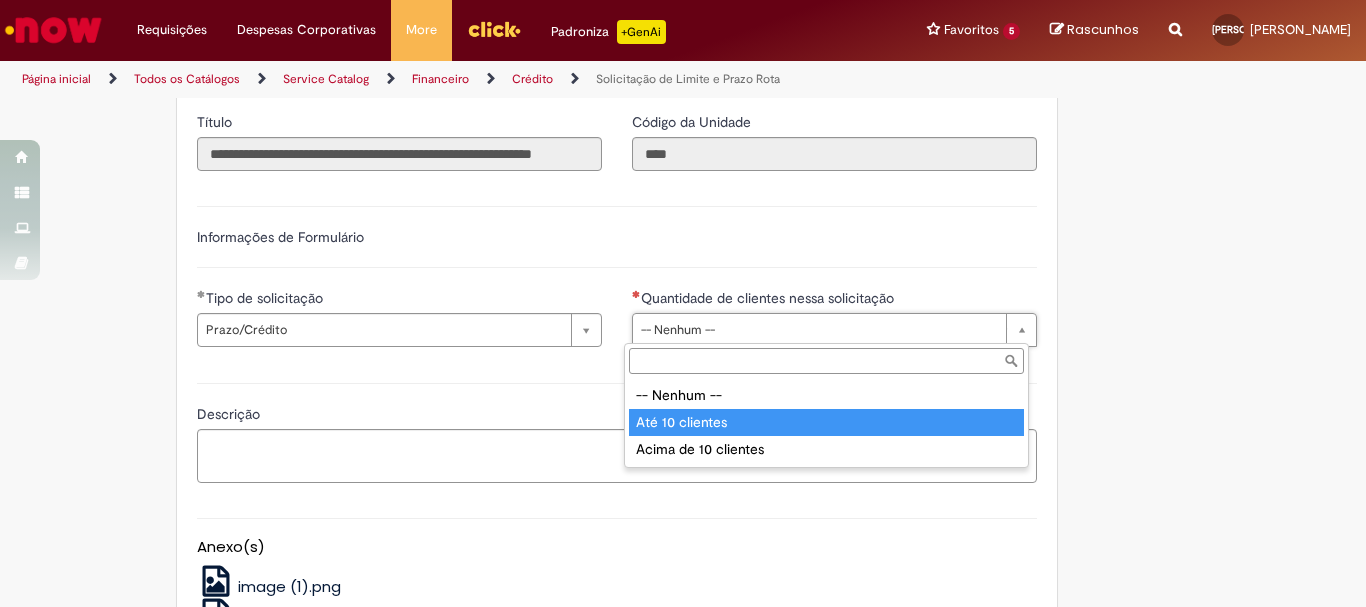 type on "**********" 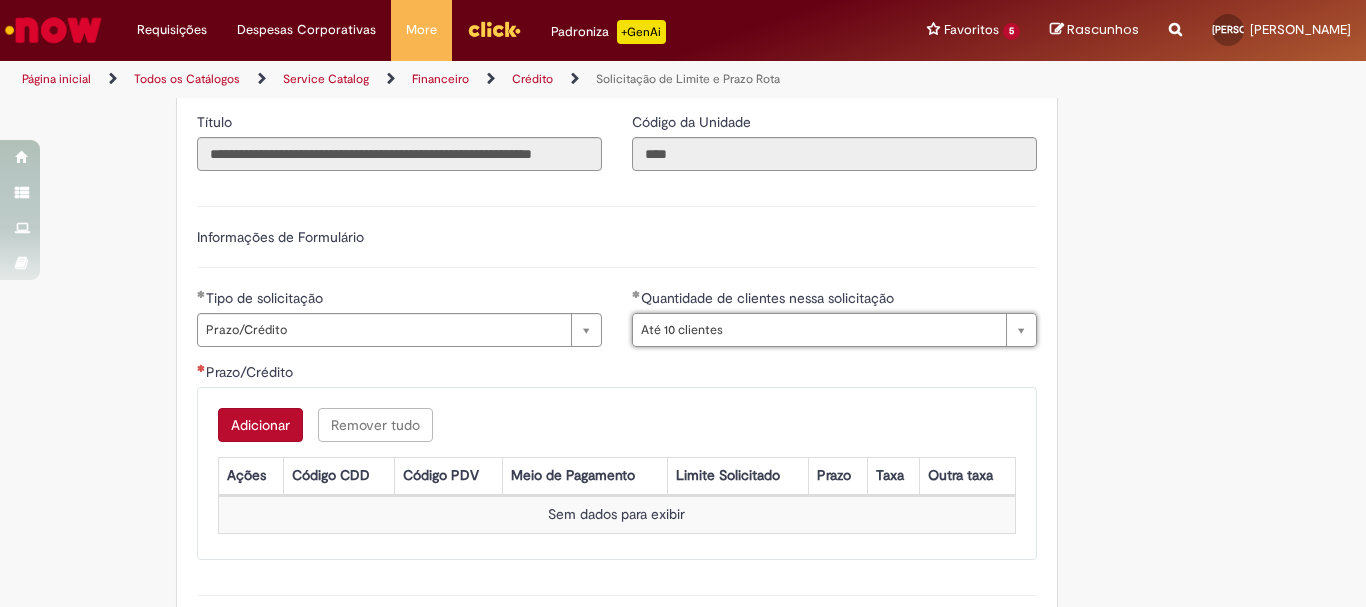 scroll, scrollTop: 1000, scrollLeft: 0, axis: vertical 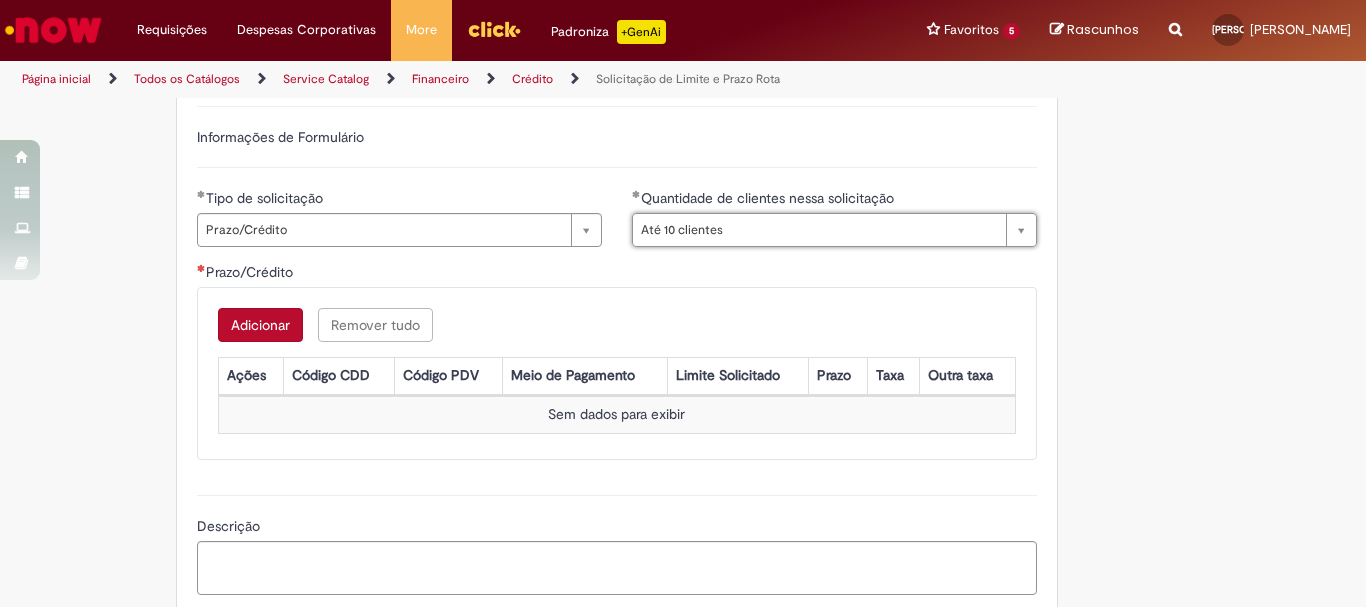 click on "Adicionar" at bounding box center [260, 325] 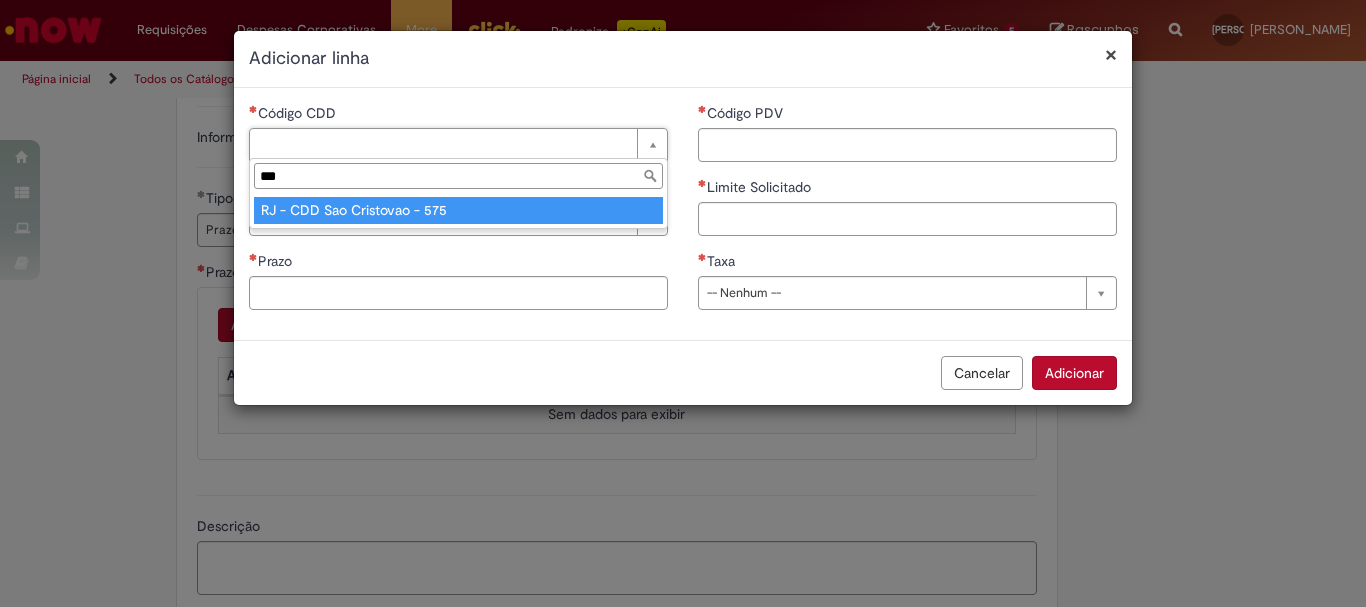 type on "***" 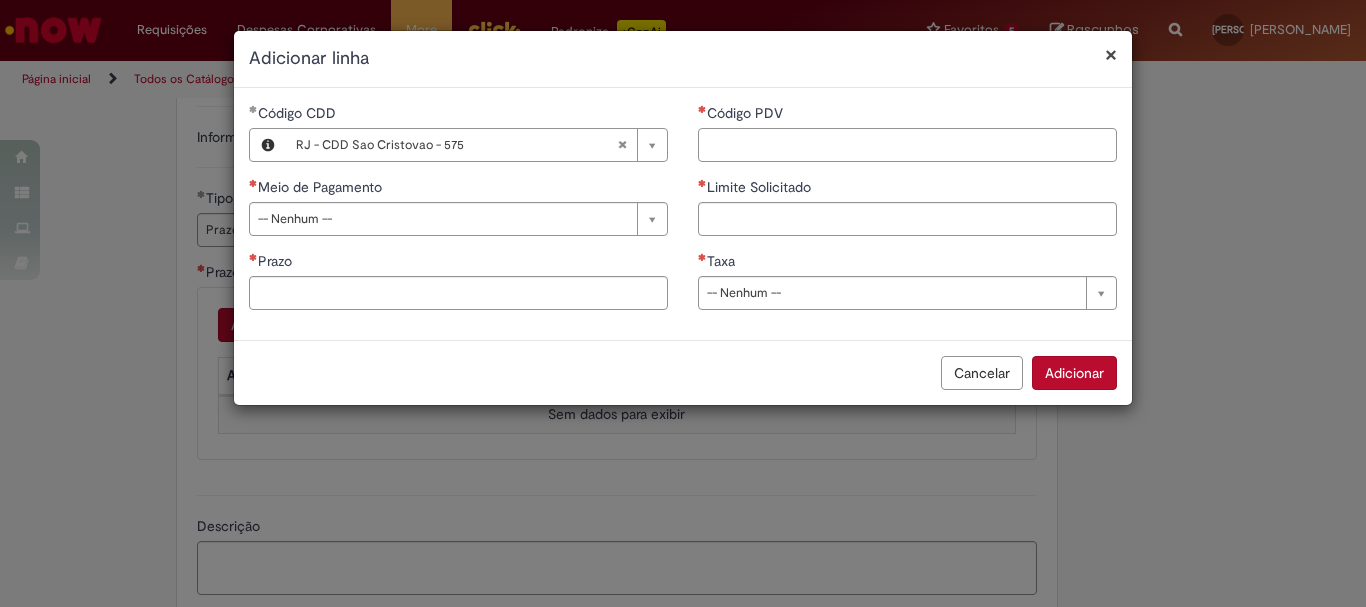 click on "Código PDV" at bounding box center [907, 145] 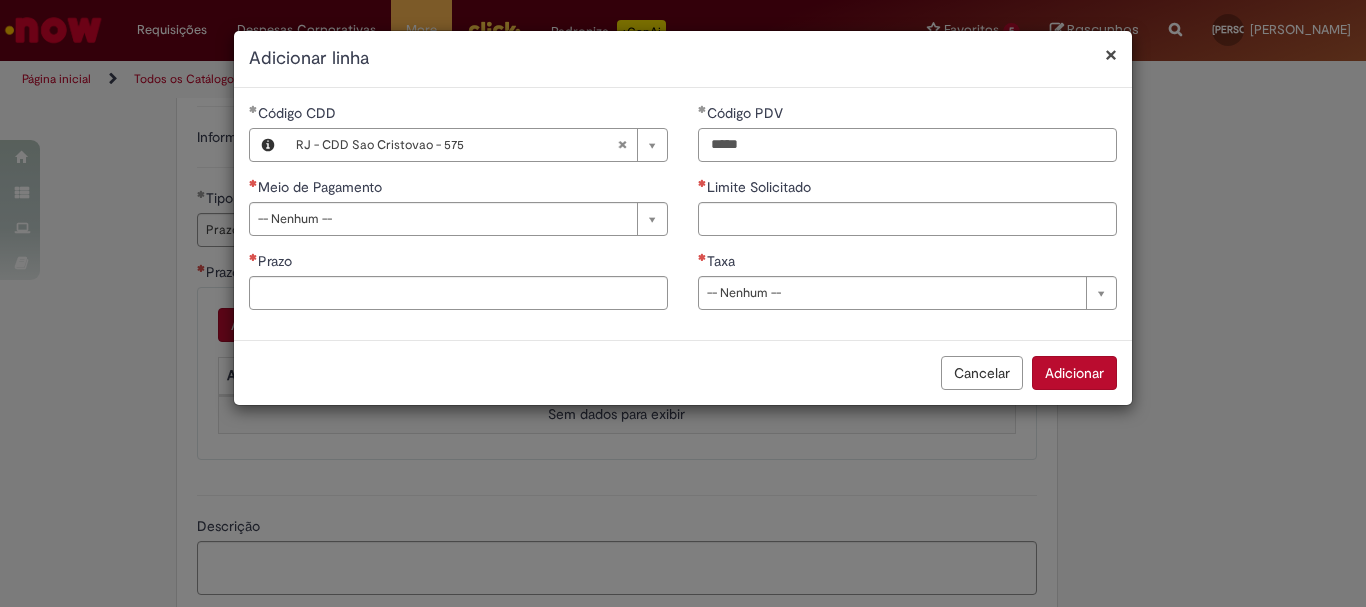 type on "*****" 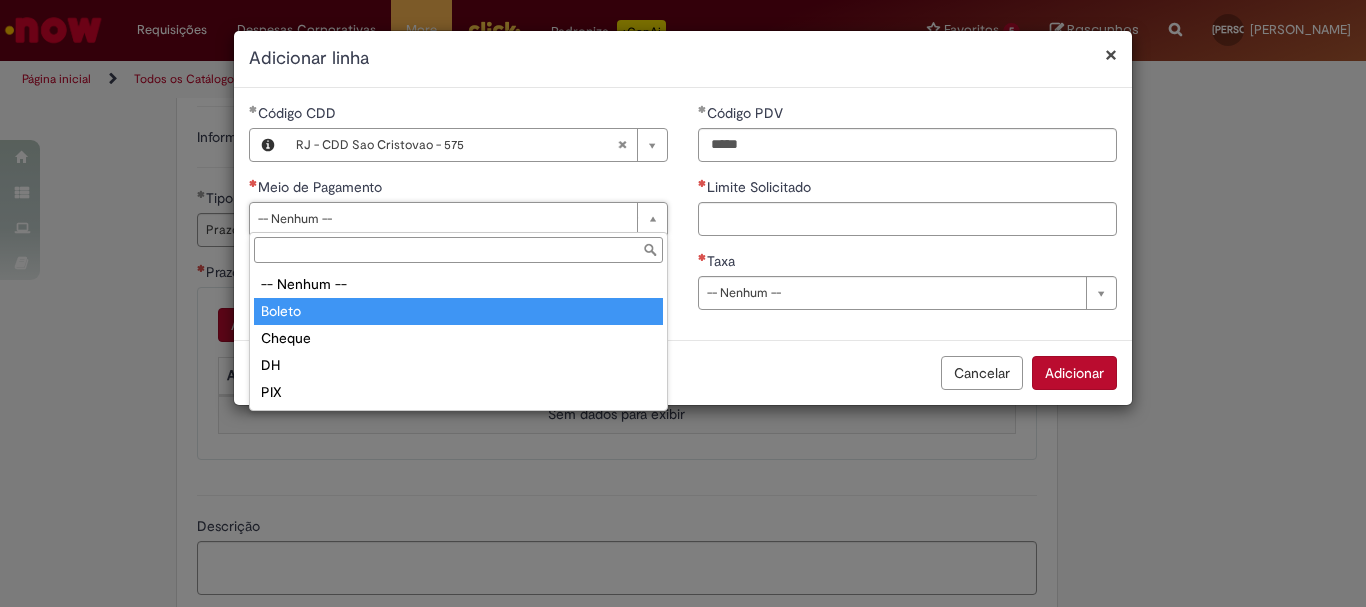 type on "******" 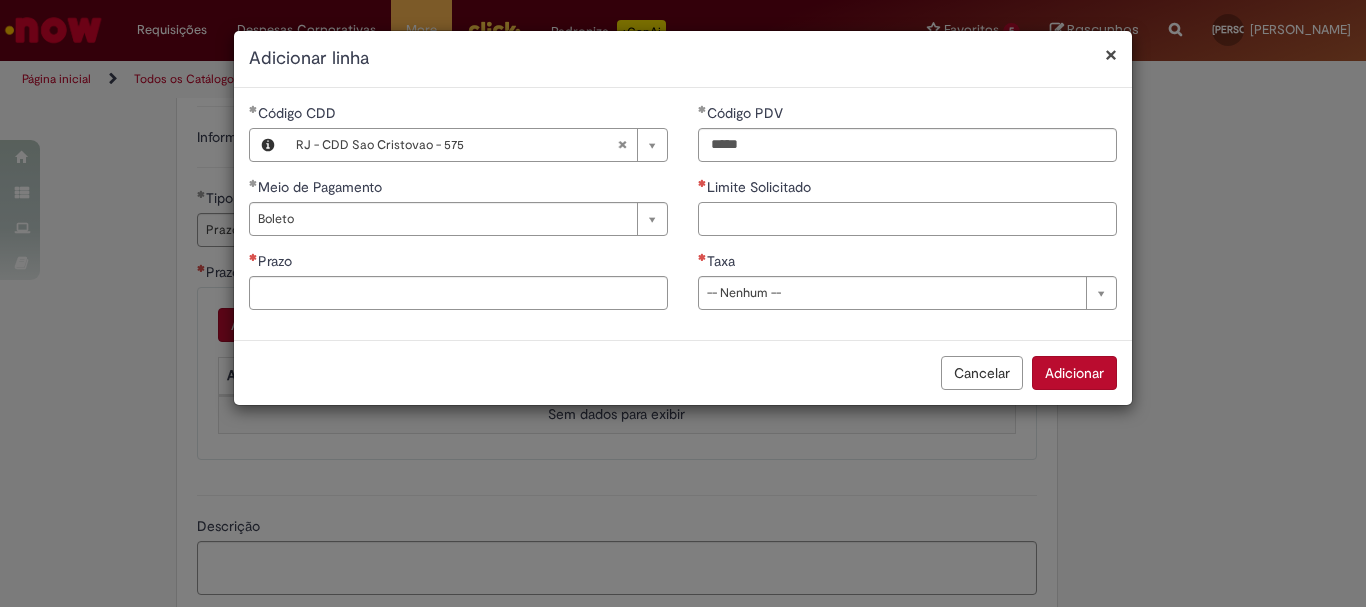 click on "Limite Solicitado" at bounding box center (907, 219) 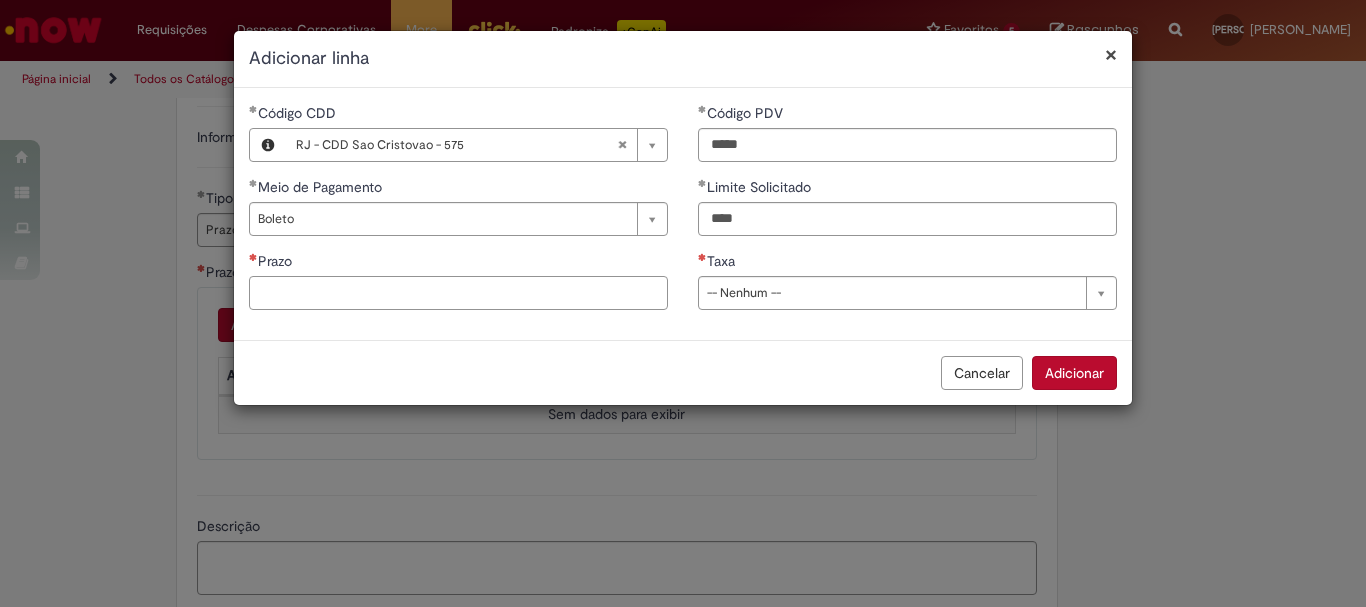 type on "********" 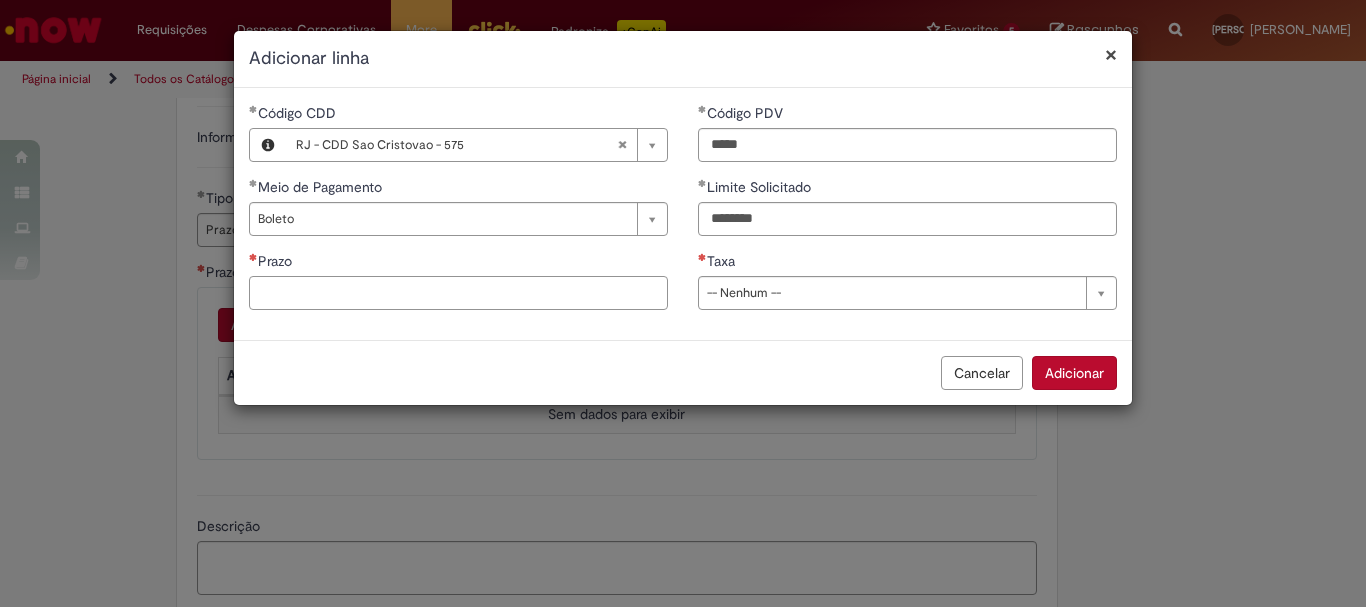 click on "Prazo" at bounding box center (458, 293) 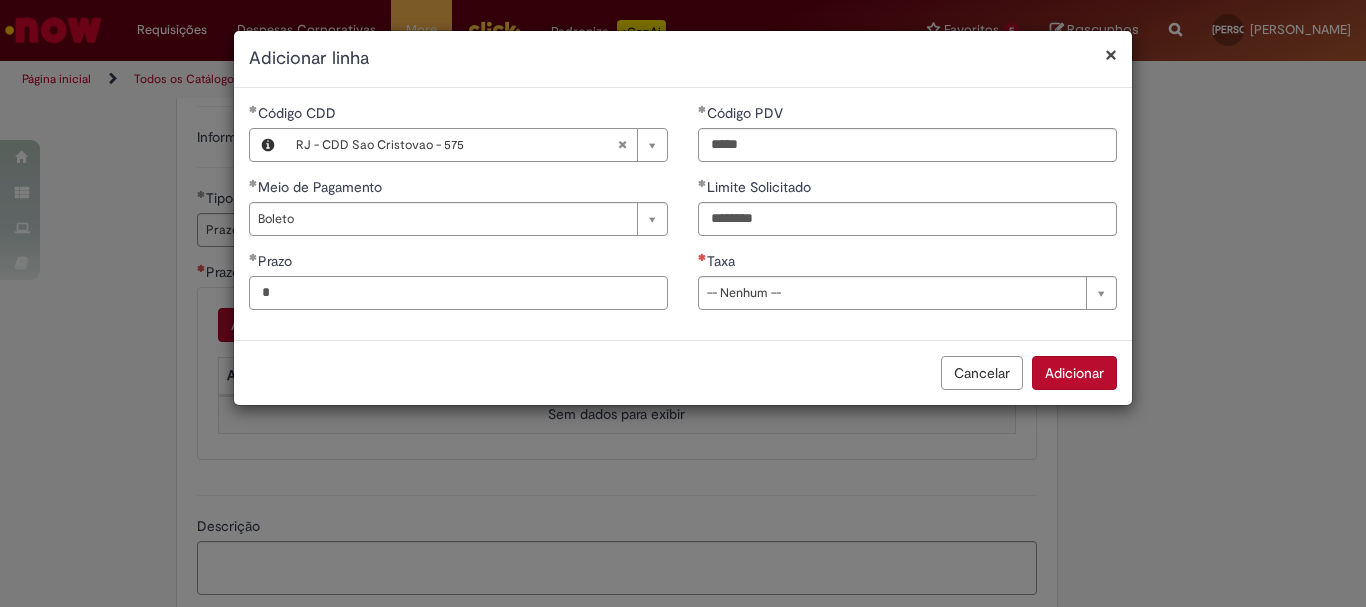 type on "*" 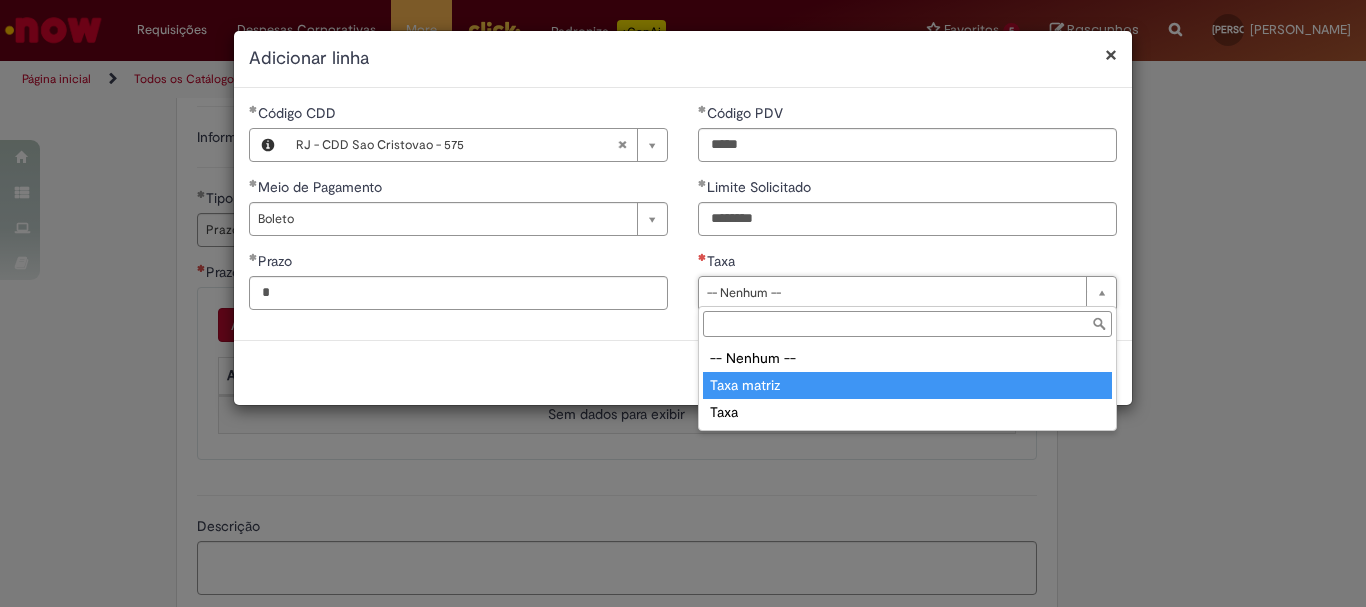 type on "**********" 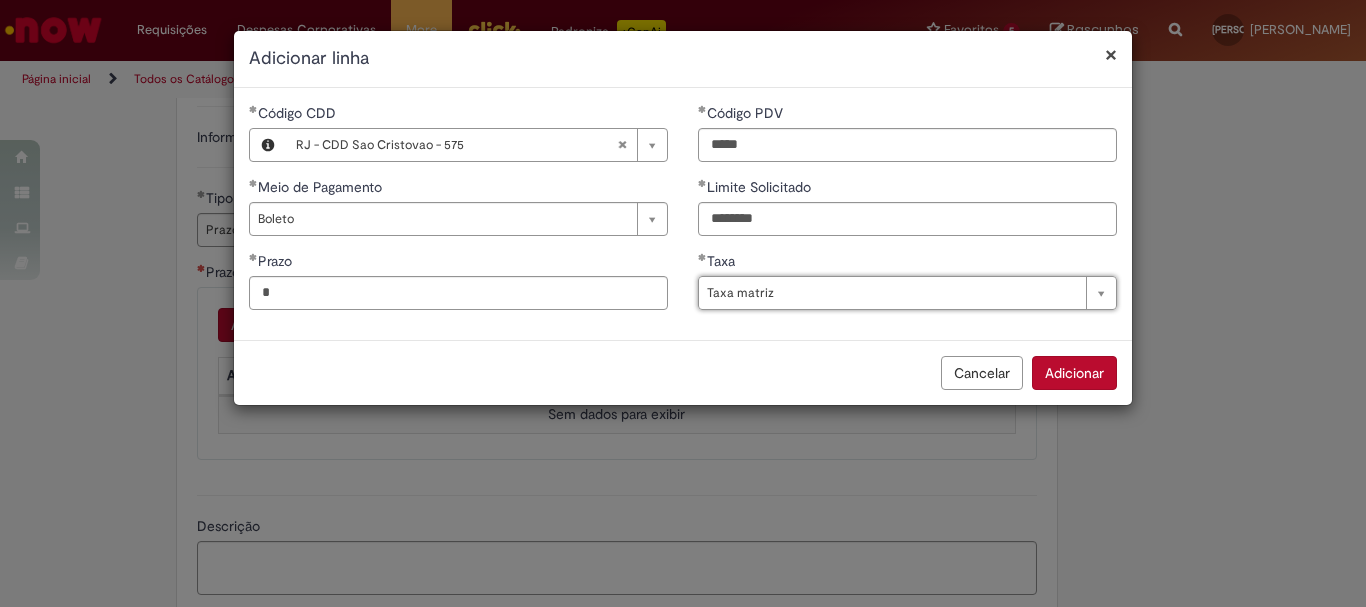 click on "Adicionar" at bounding box center (1074, 373) 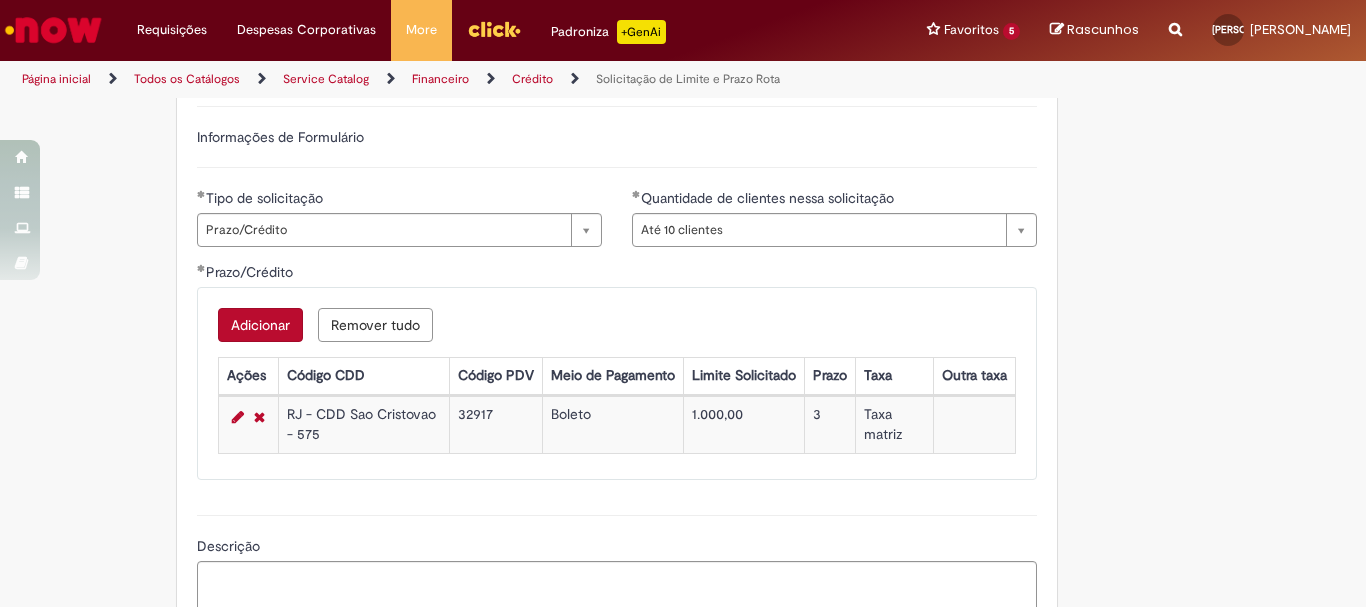 scroll, scrollTop: 1100, scrollLeft: 0, axis: vertical 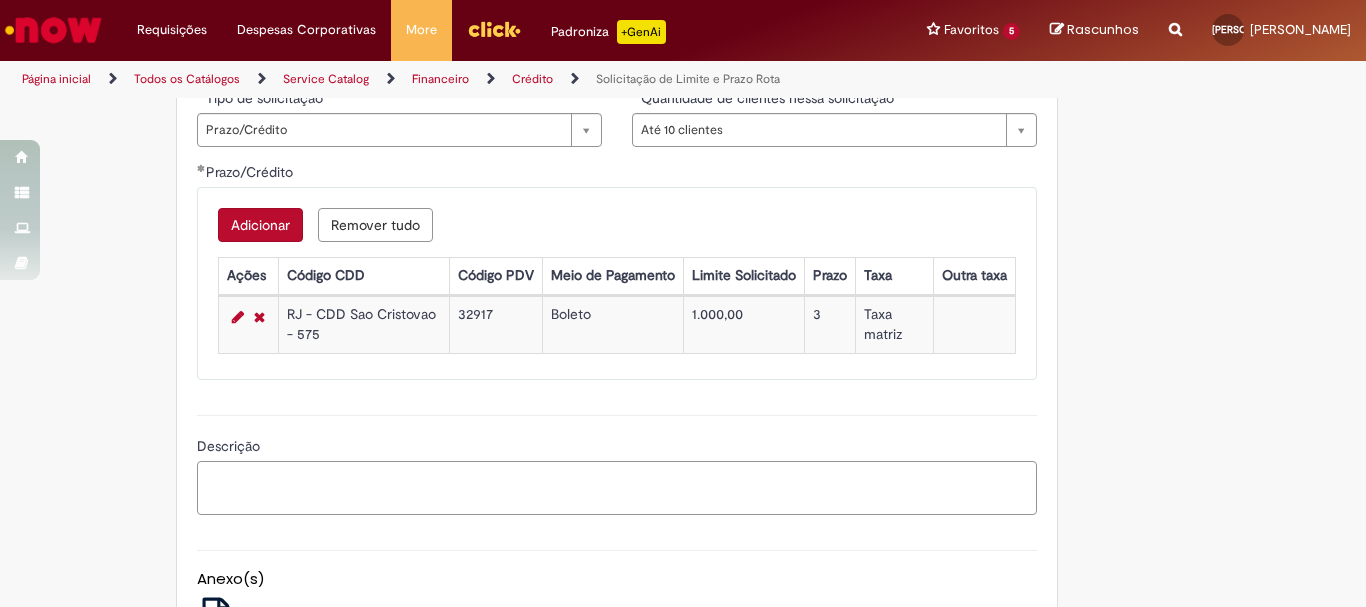 click on "Descrição" at bounding box center [617, 488] 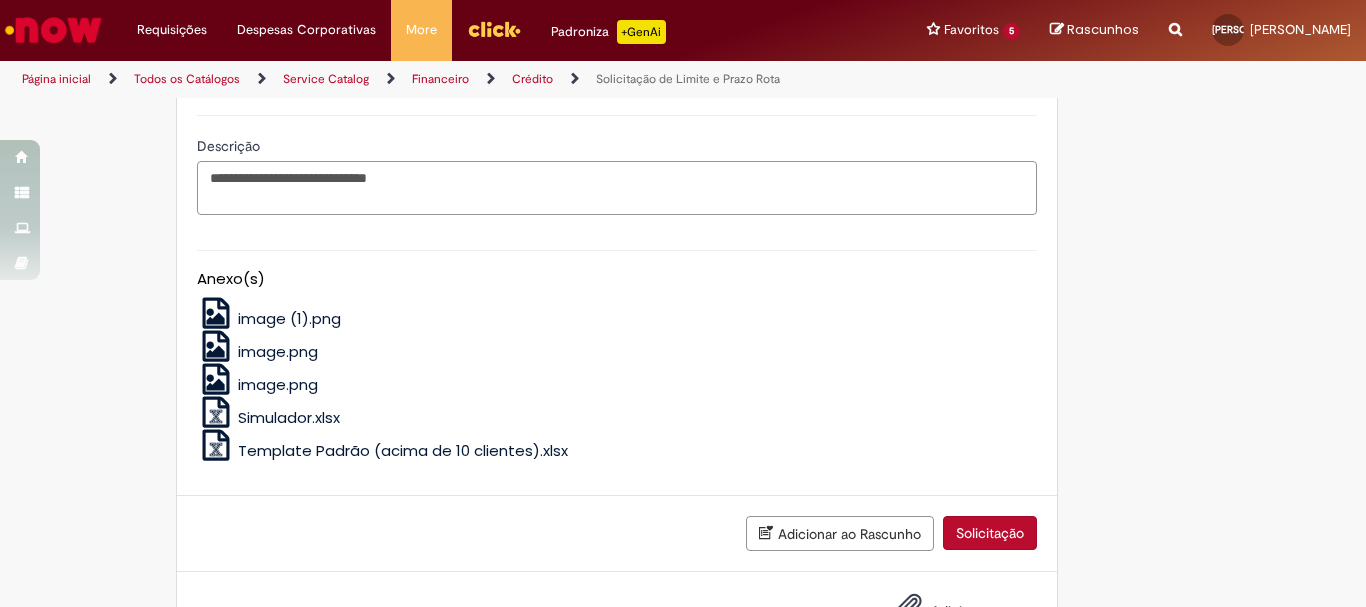 scroll, scrollTop: 1474, scrollLeft: 0, axis: vertical 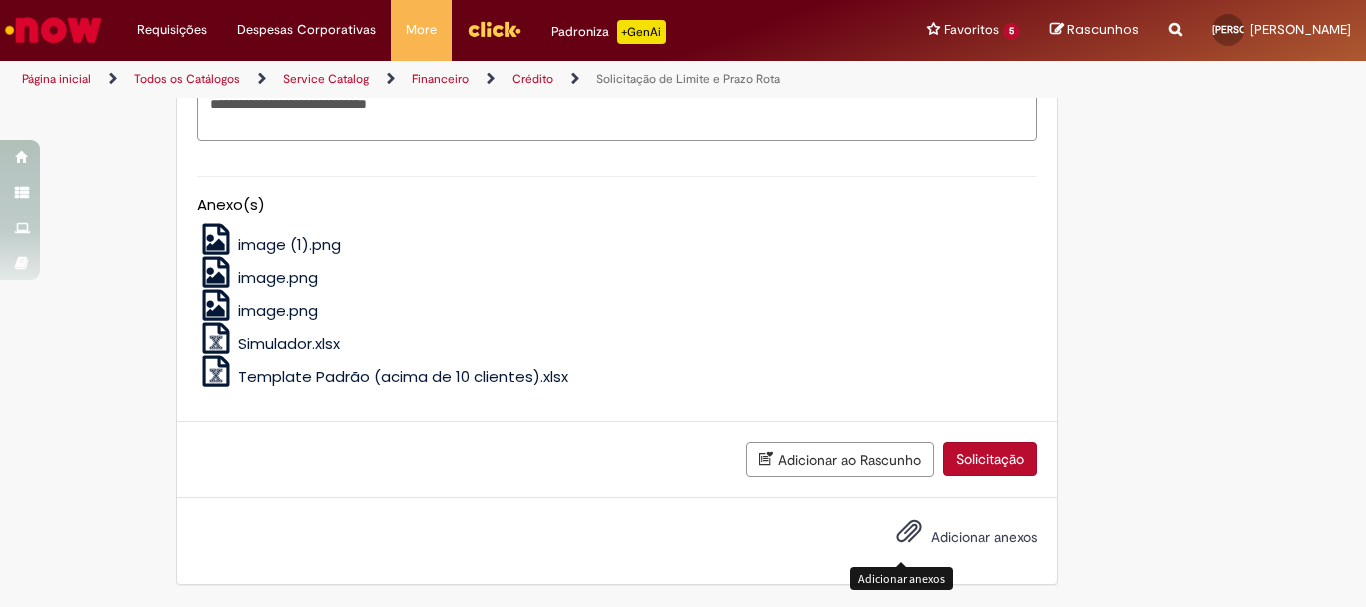 type on "**********" 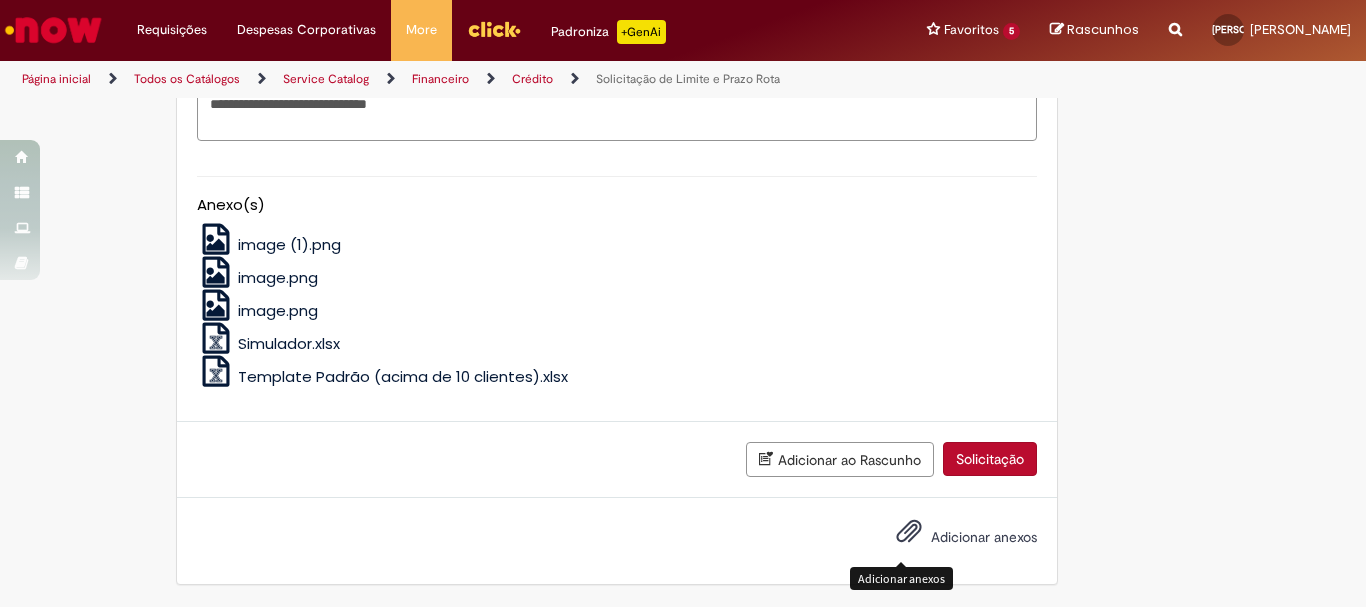 click on "Adicionar anexos" at bounding box center [909, 536] 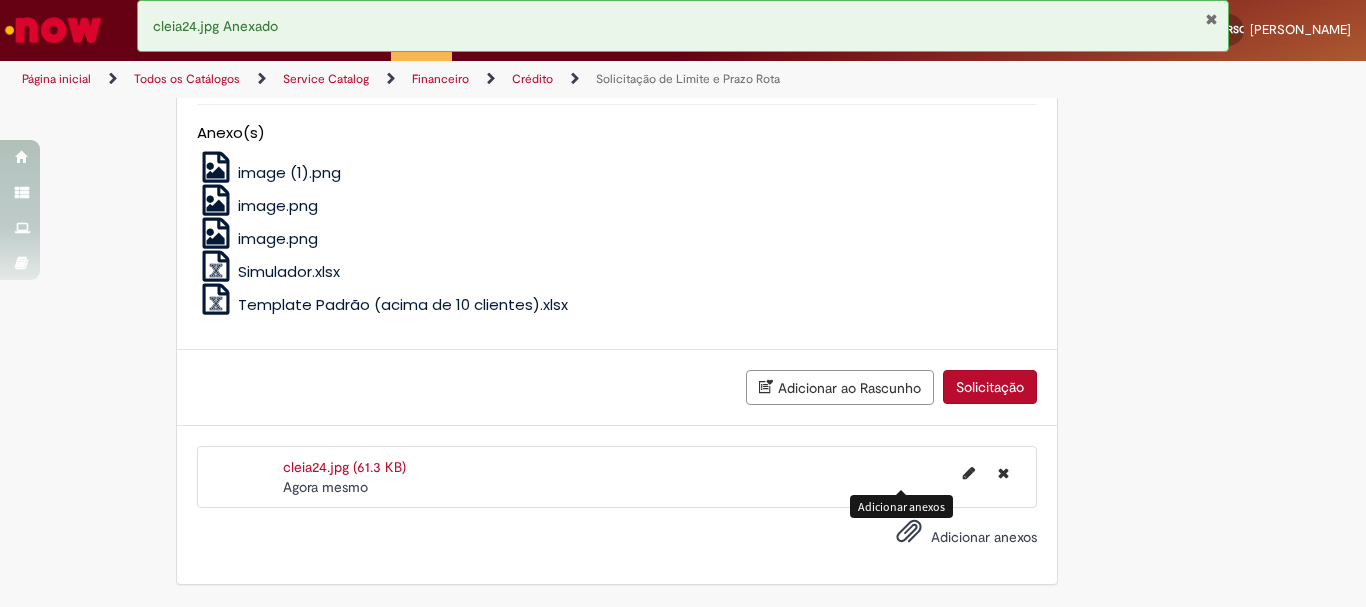 scroll, scrollTop: 1592, scrollLeft: 0, axis: vertical 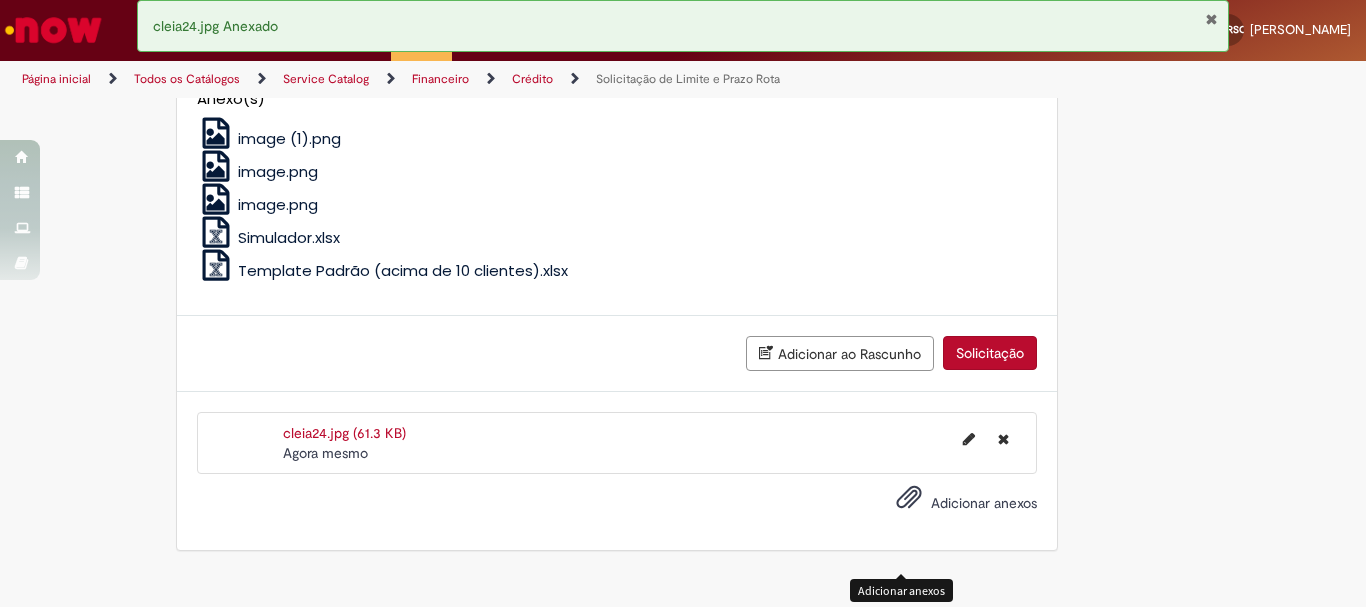 click at bounding box center (909, 498) 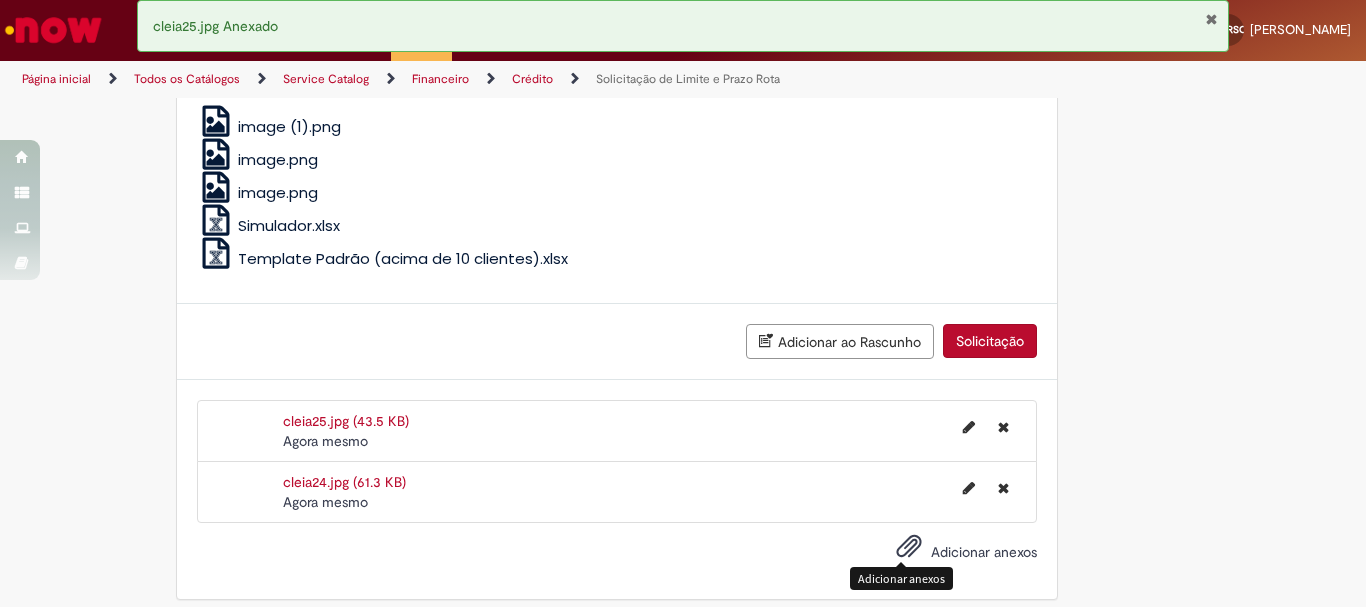 scroll, scrollTop: 1692, scrollLeft: 0, axis: vertical 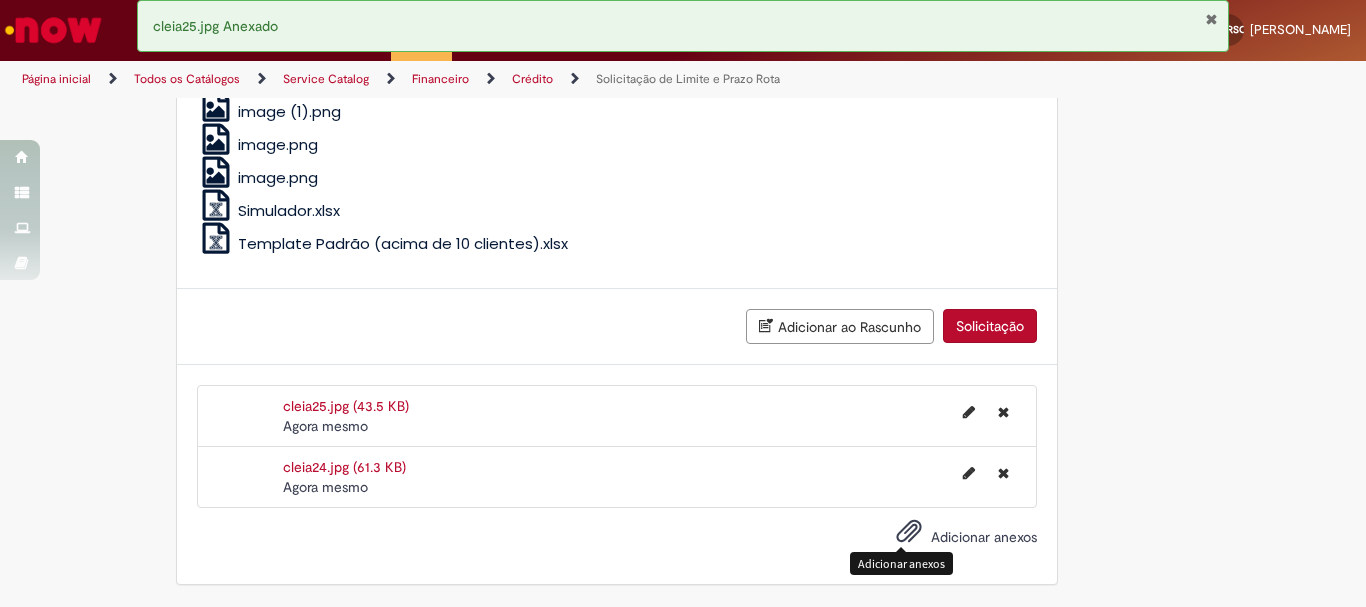 click on "Solicitação" at bounding box center (990, 326) 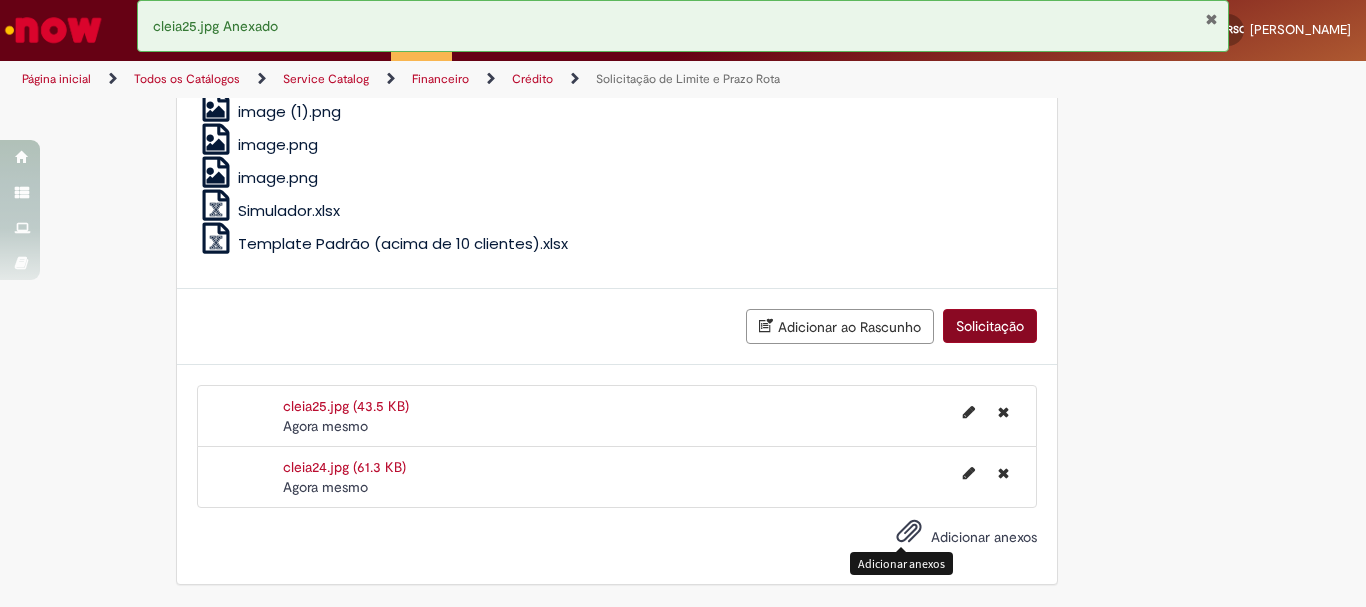 scroll, scrollTop: 1653, scrollLeft: 0, axis: vertical 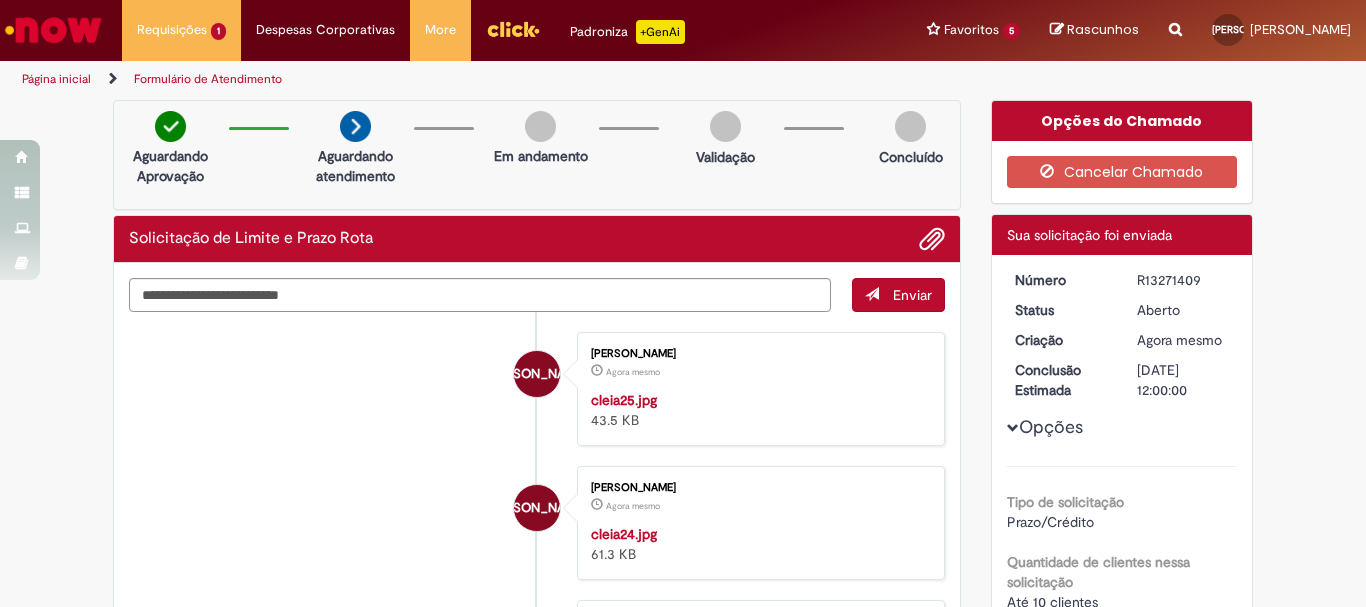click at bounding box center [513, 29] 